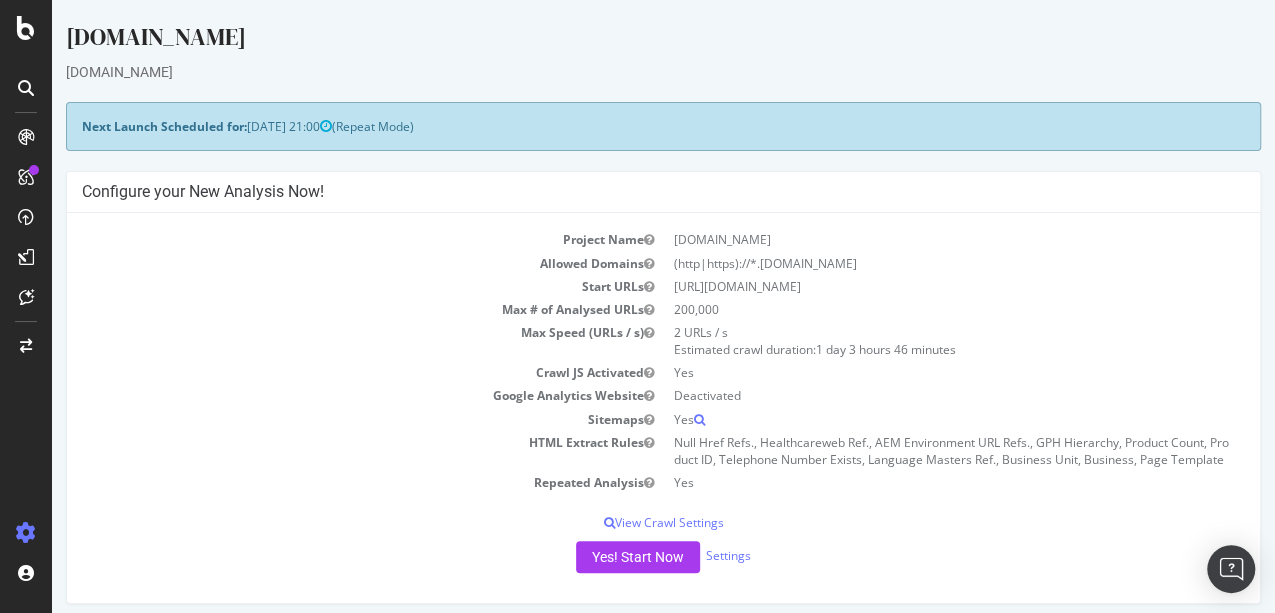 scroll, scrollTop: 0, scrollLeft: 0, axis: both 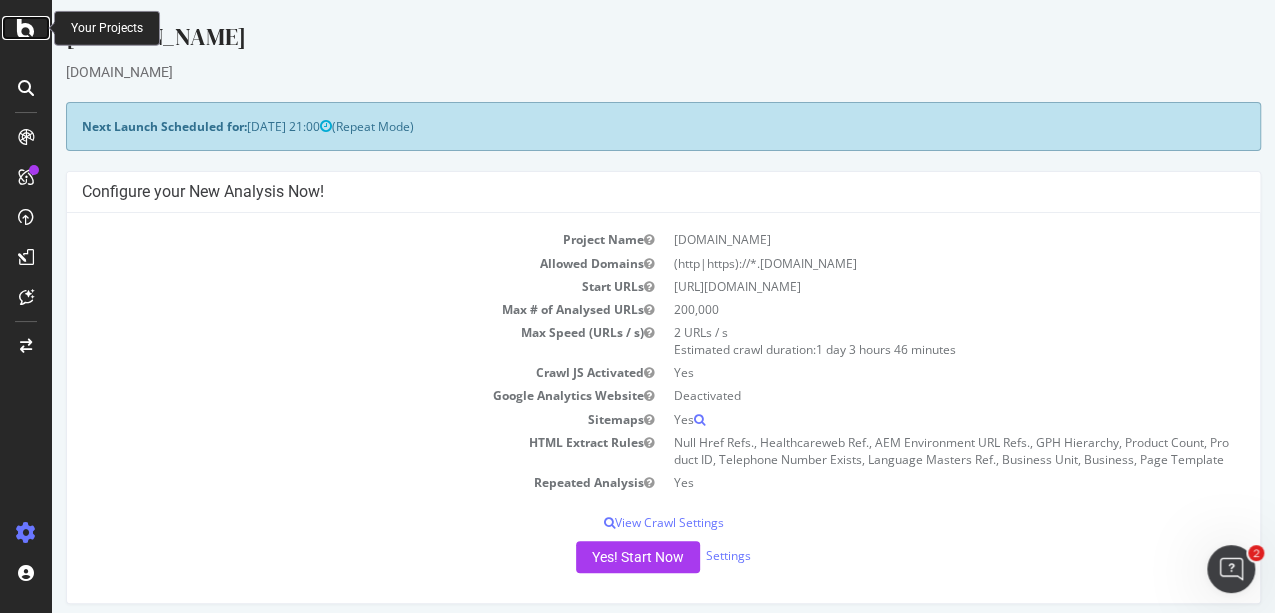 click at bounding box center [26, 28] 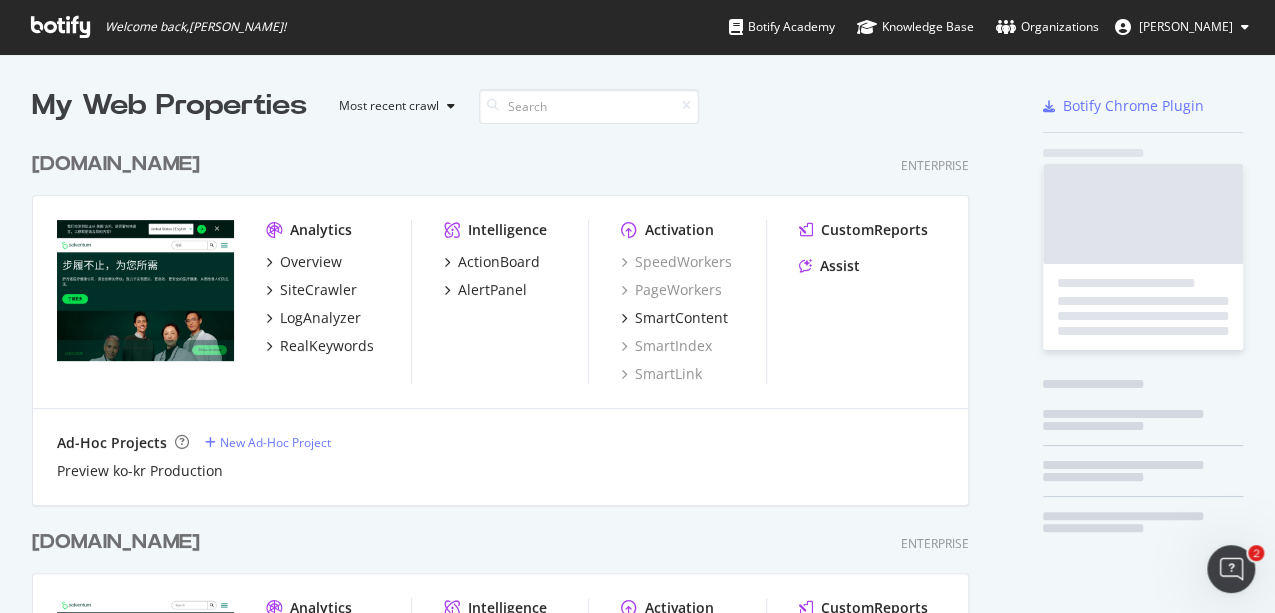 scroll, scrollTop: 11, scrollLeft: 11, axis: both 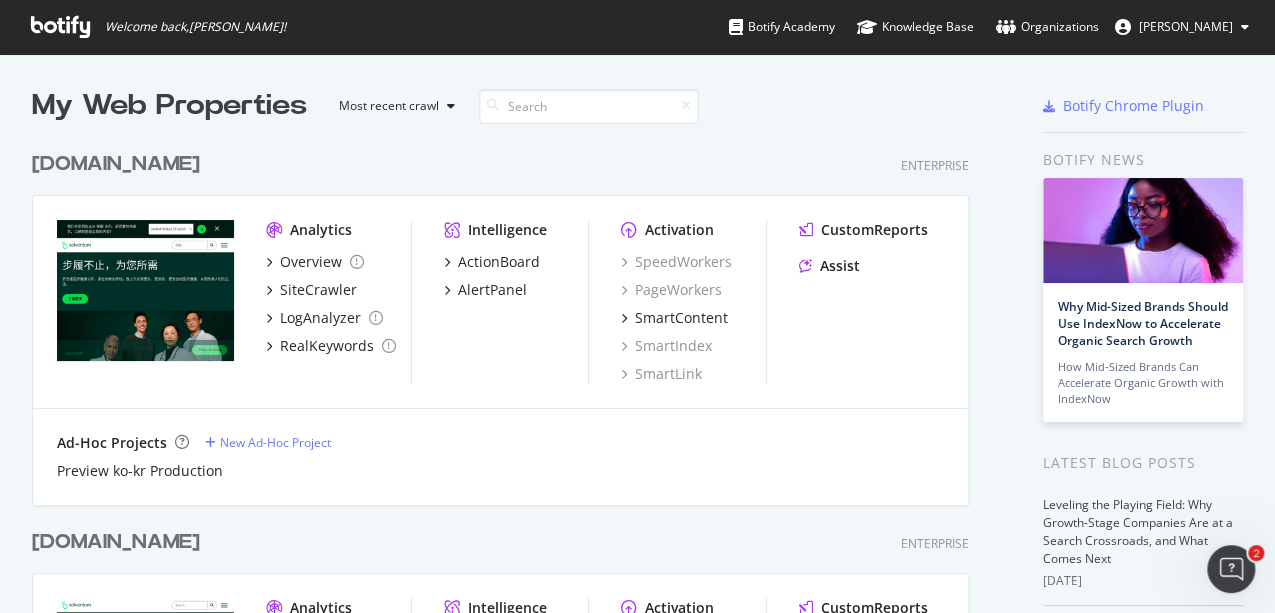 click on "[DOMAIN_NAME]" at bounding box center [116, 164] 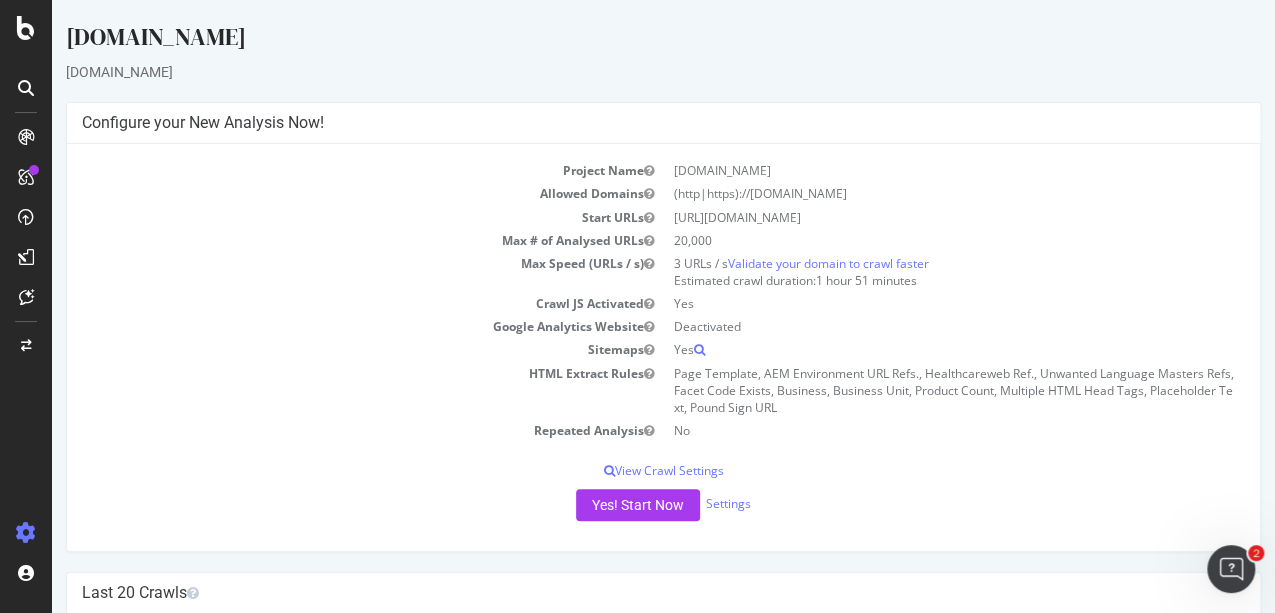 scroll, scrollTop: 0, scrollLeft: 0, axis: both 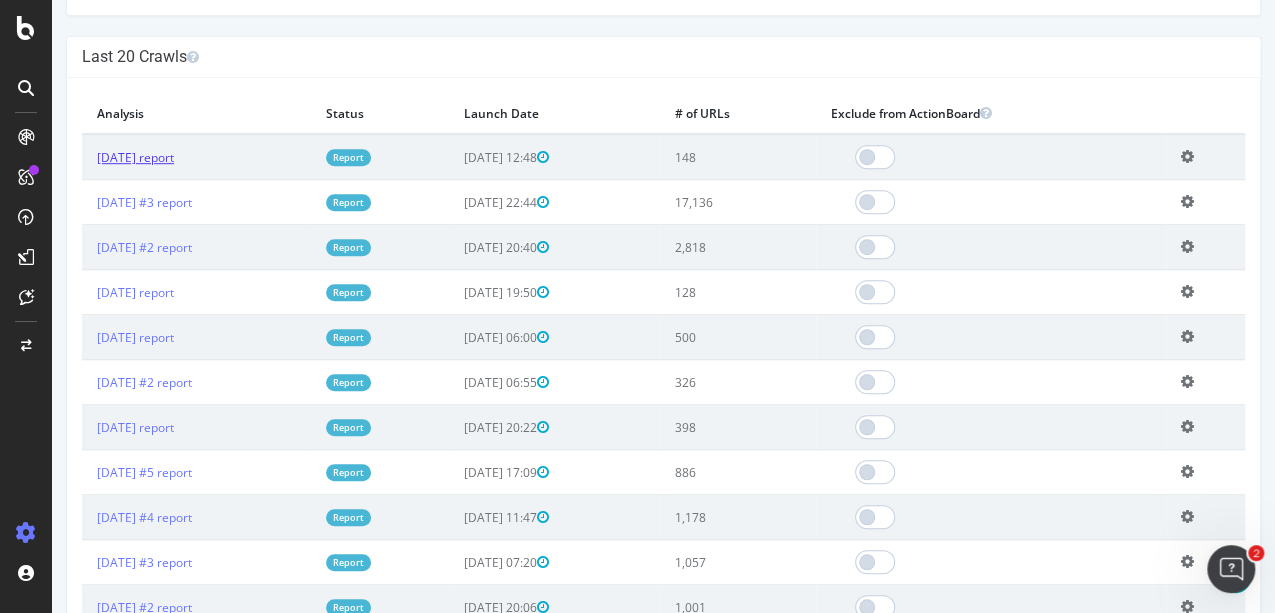 click on "[DATE]
report" at bounding box center (135, 157) 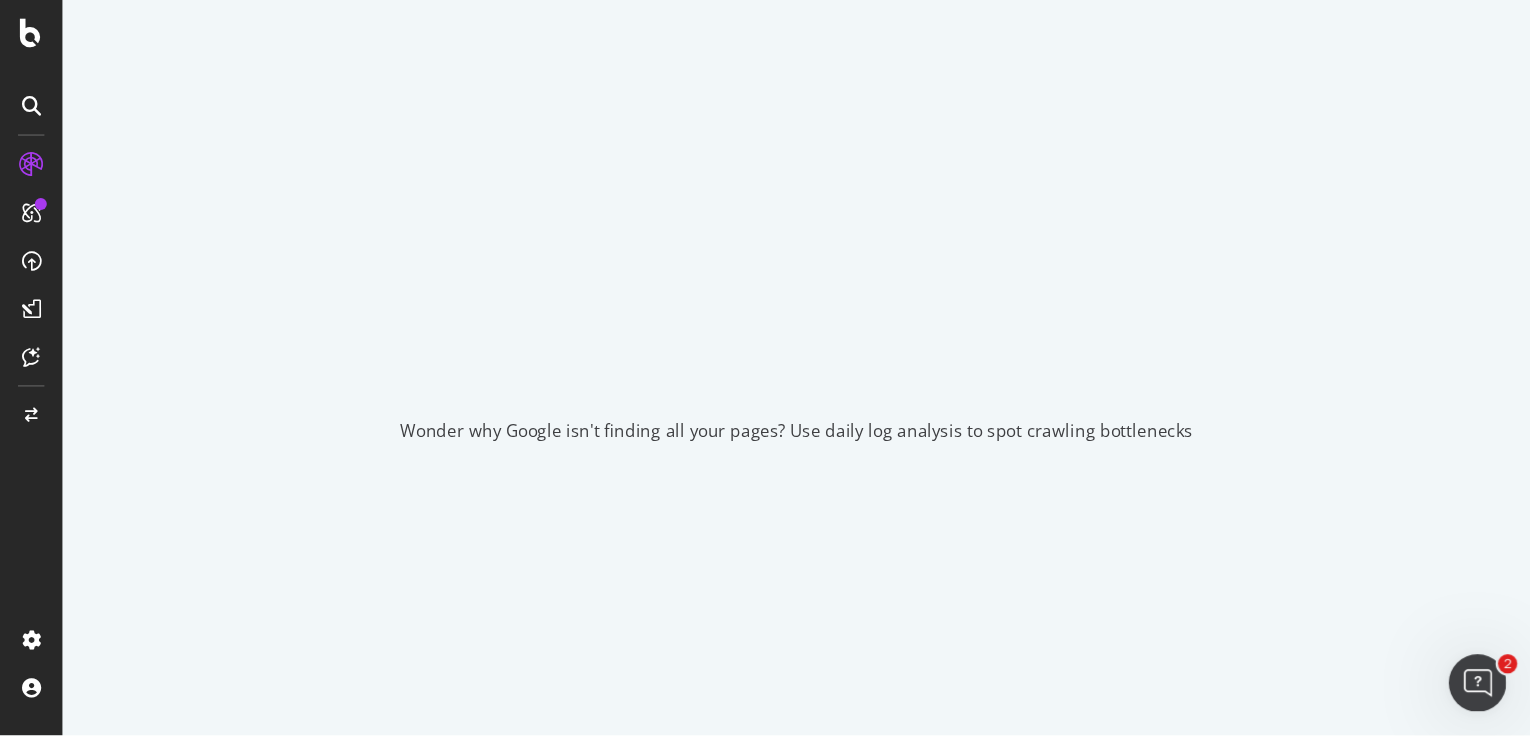 scroll, scrollTop: 0, scrollLeft: 0, axis: both 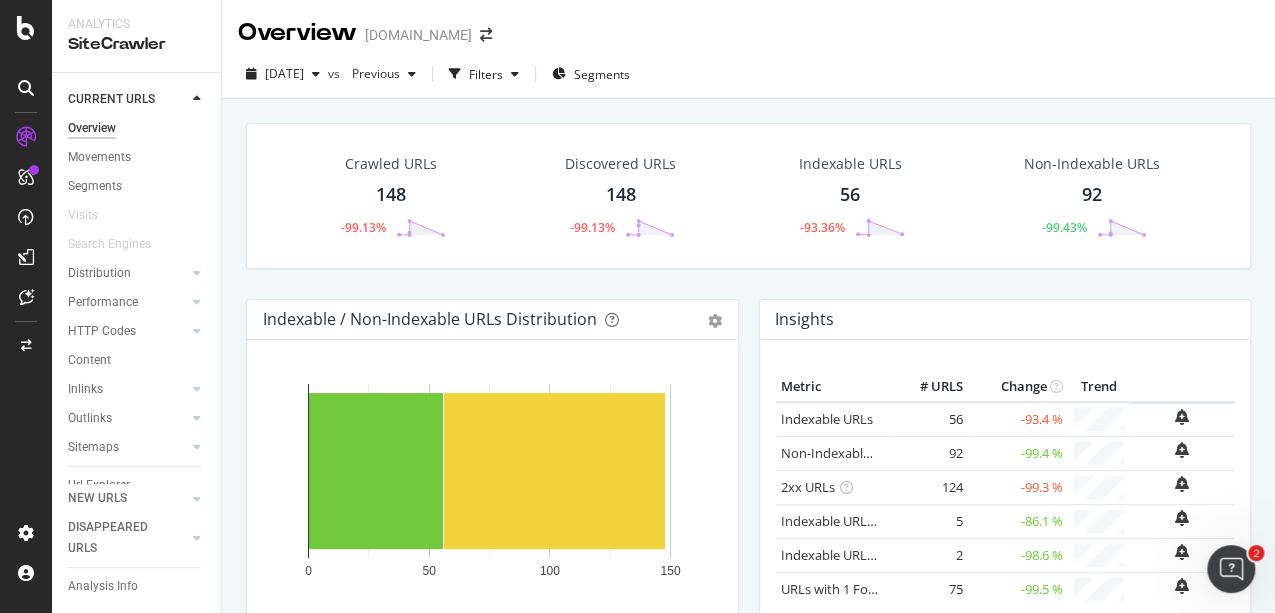 click on "NEW URLS" at bounding box center (144, 498) 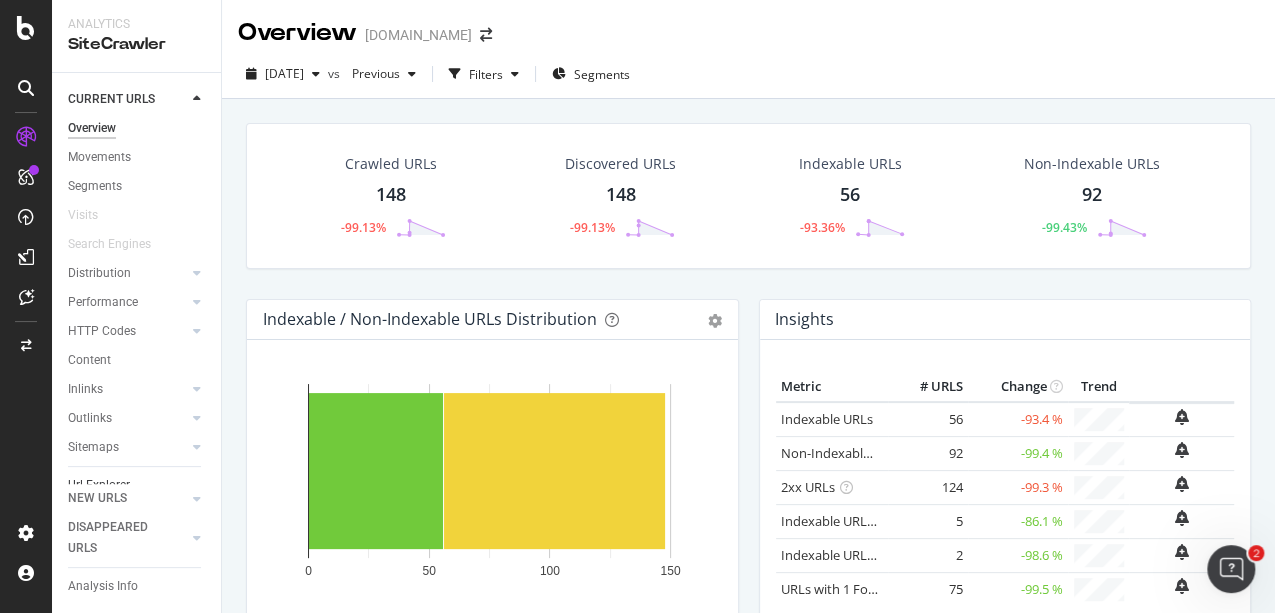 click on "Url Explorer" at bounding box center (99, 485) 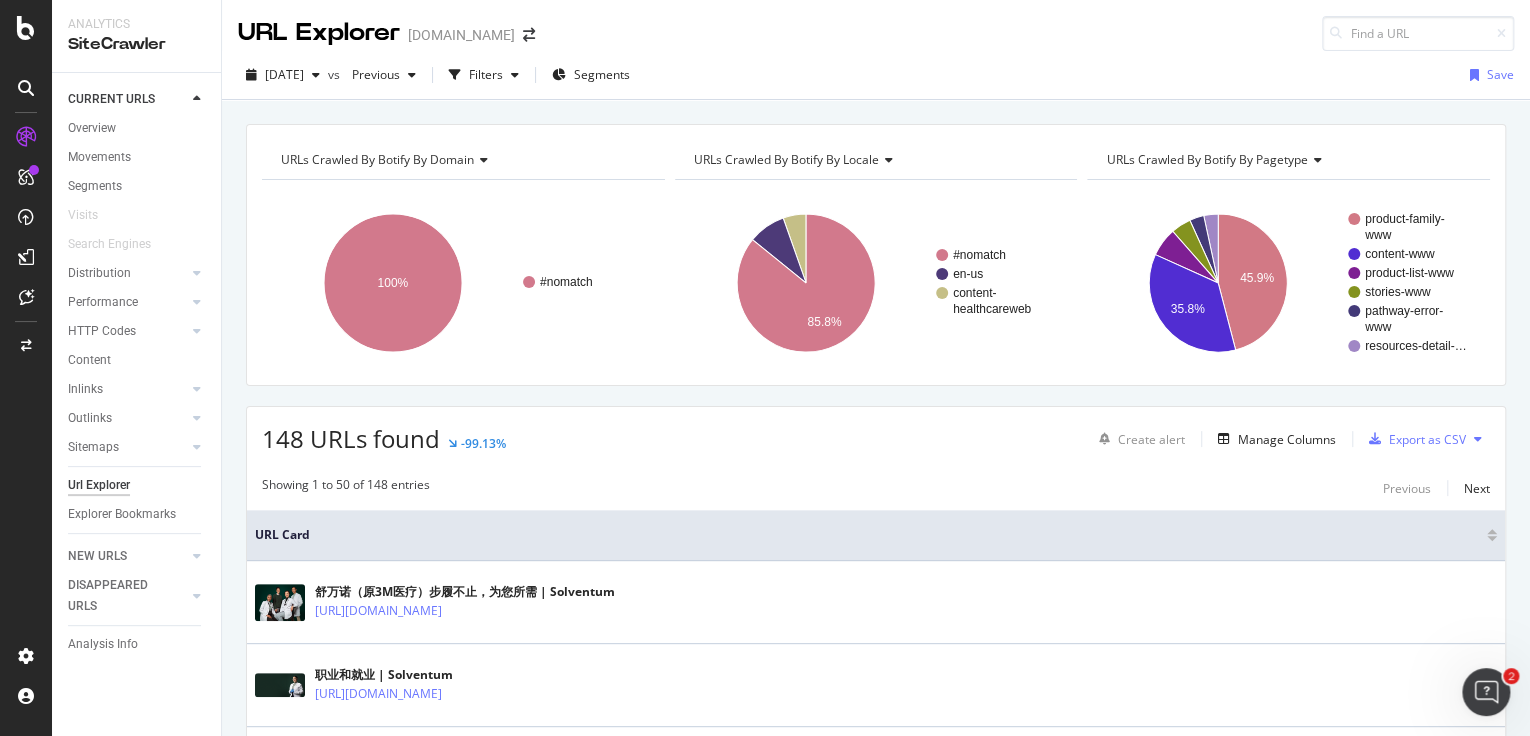 scroll, scrollTop: 2576, scrollLeft: 0, axis: vertical 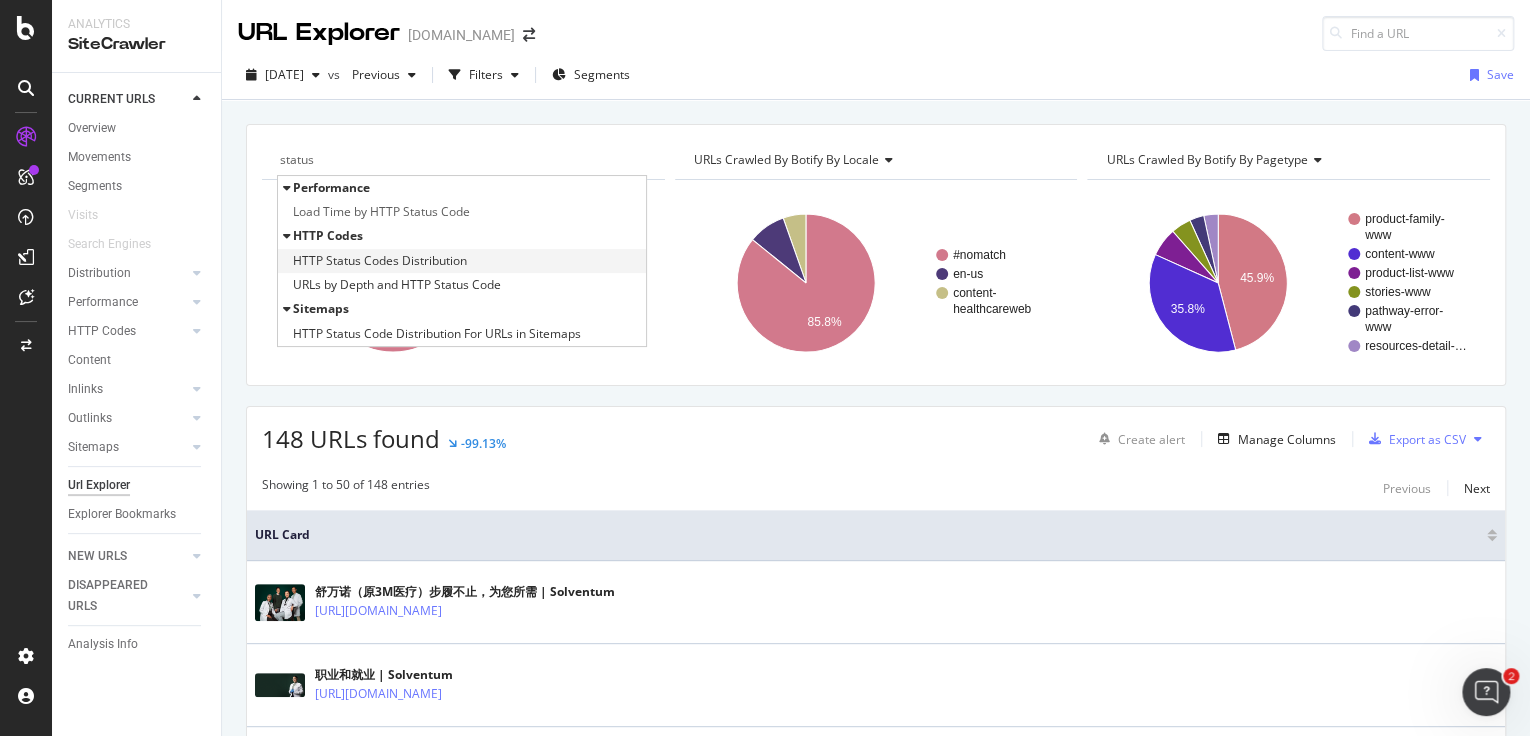 type on "status" 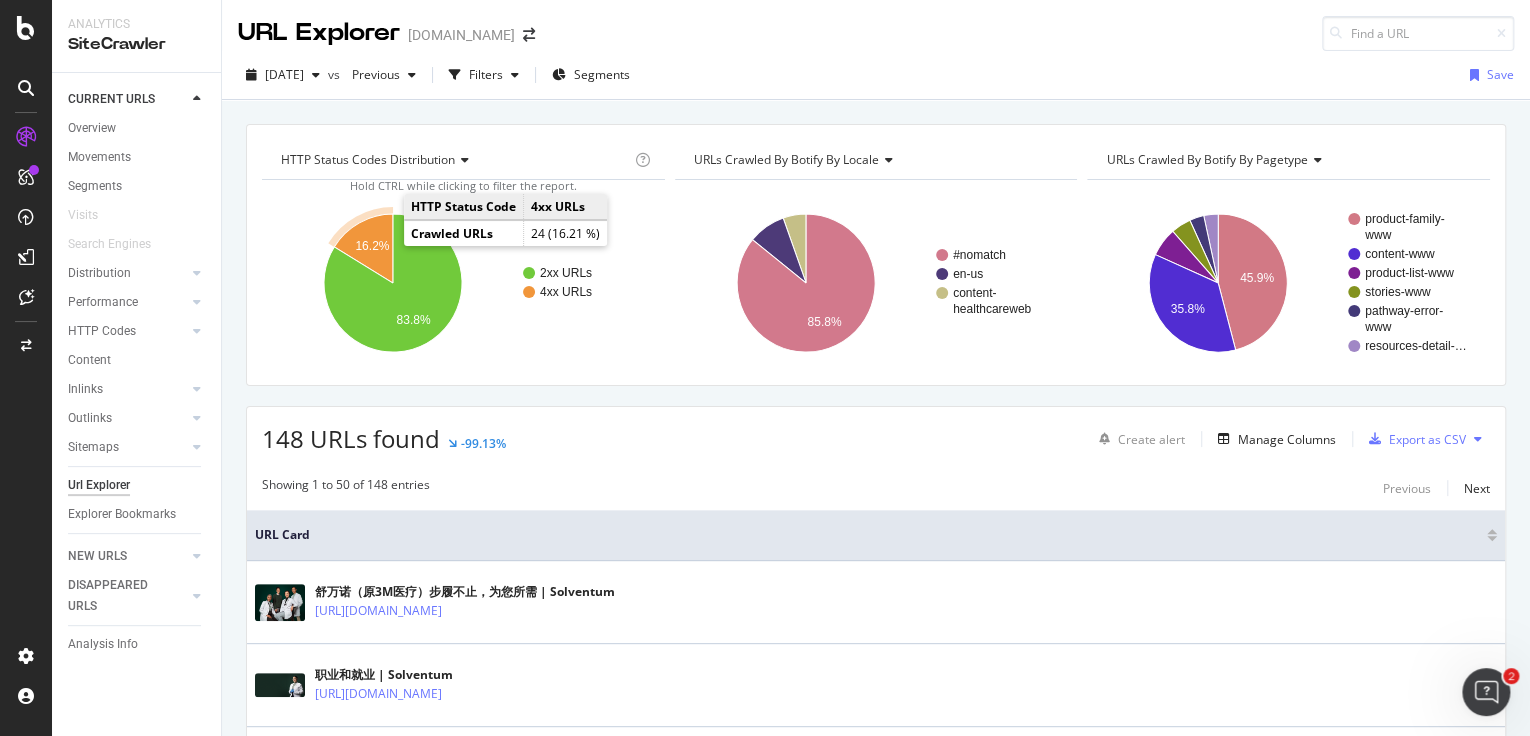 click on "16.2%" 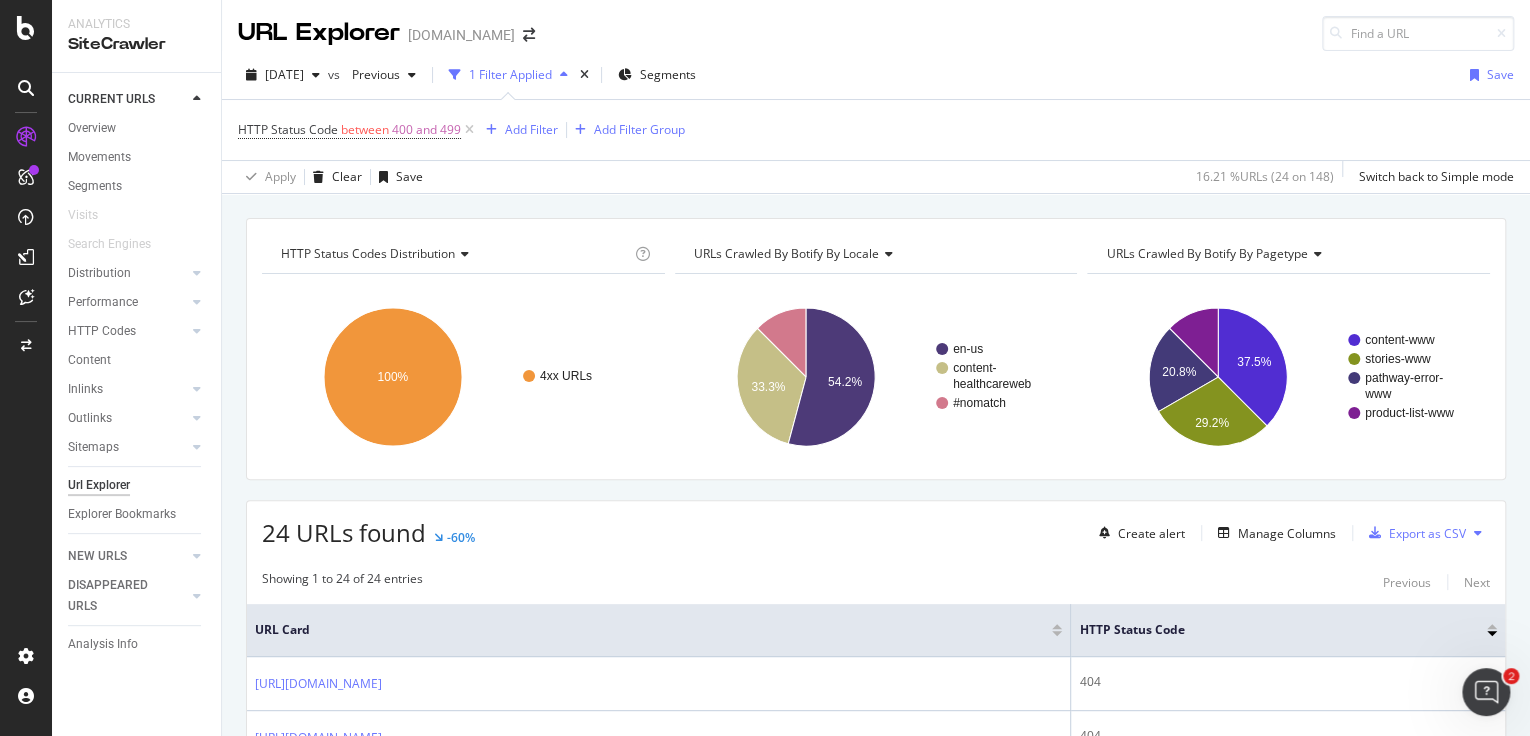 scroll, scrollTop: 644, scrollLeft: 0, axis: vertical 